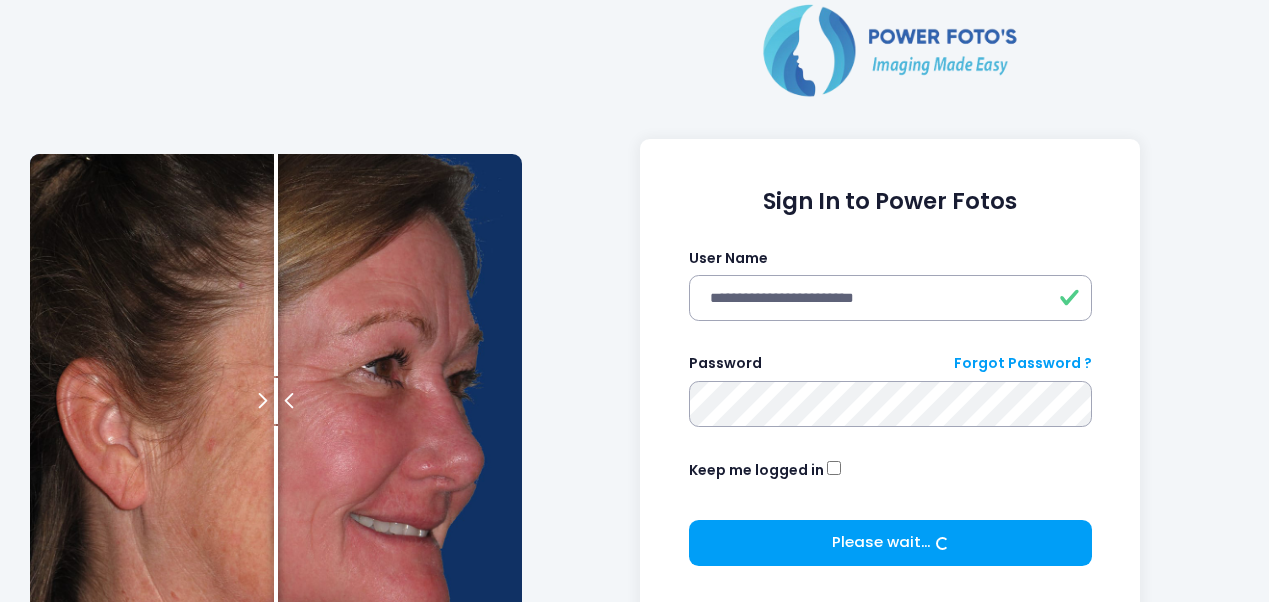 scroll, scrollTop: 0, scrollLeft: 0, axis: both 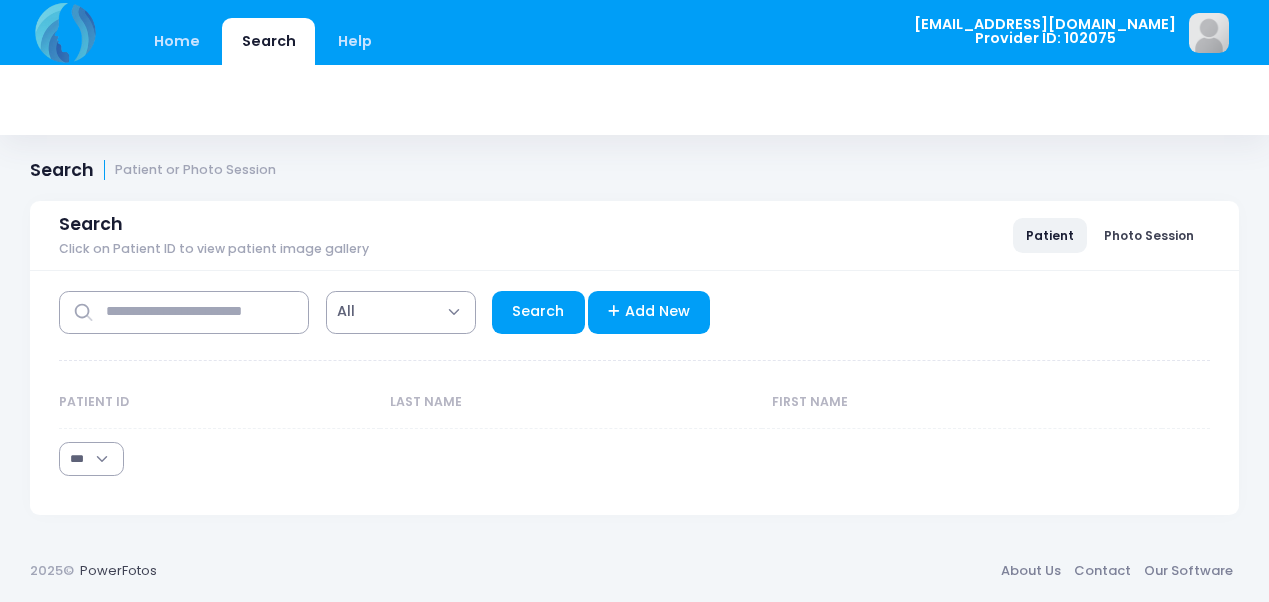 select on "***" 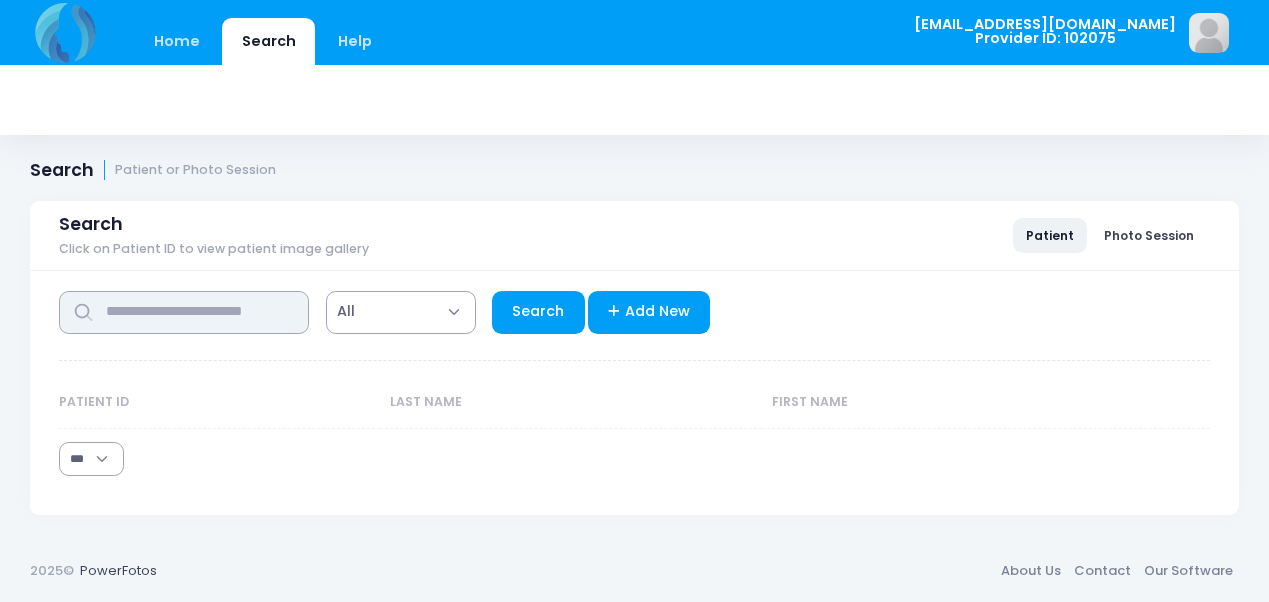 click at bounding box center [184, 312] 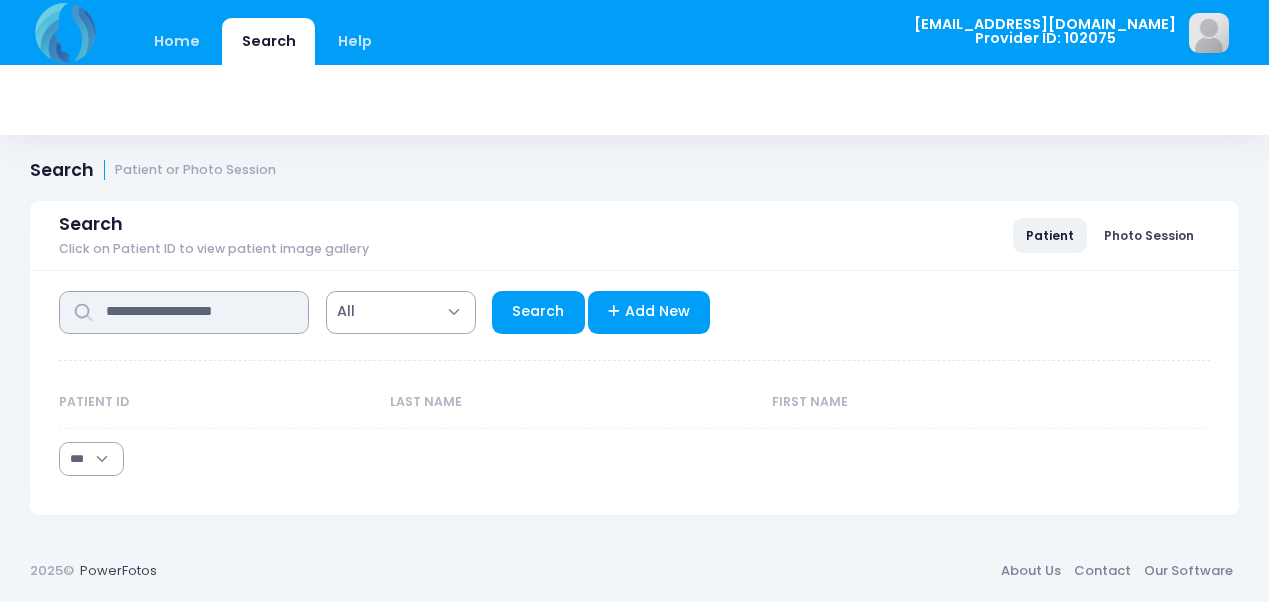 type on "**********" 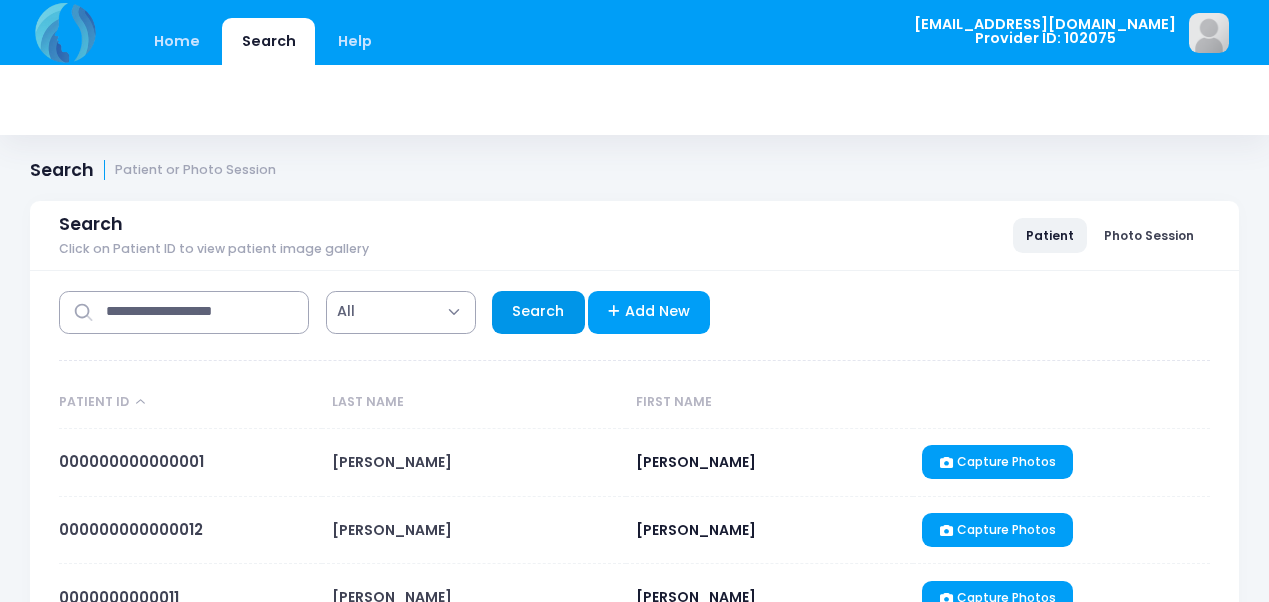 click on "Search" at bounding box center (538, 312) 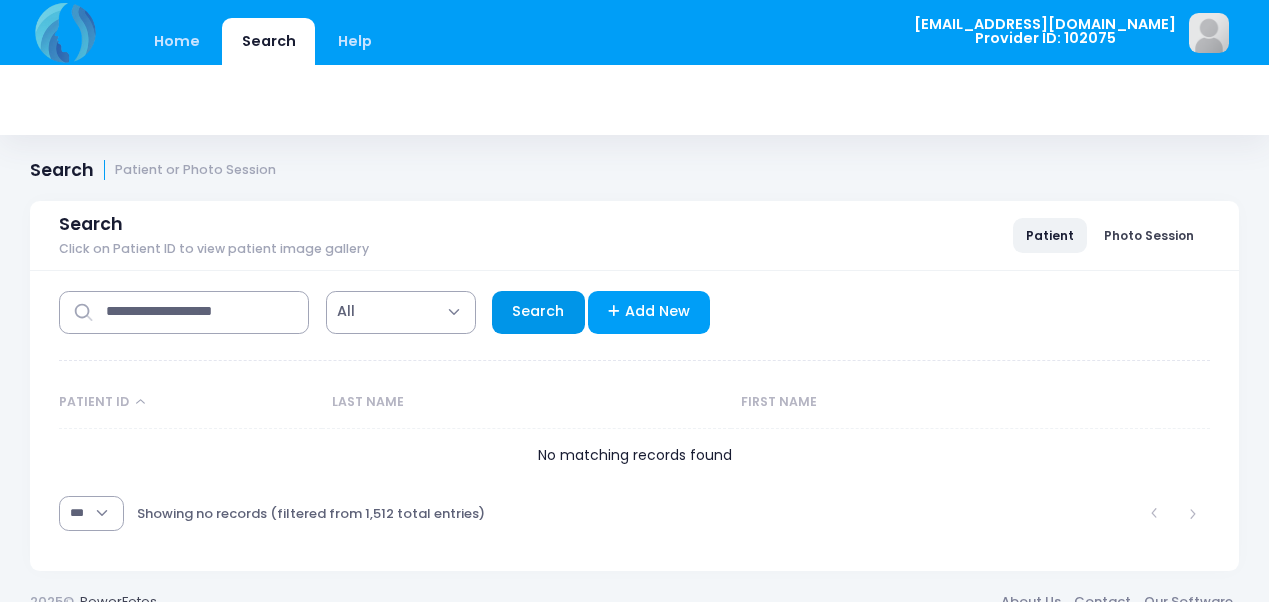 click on "Search" at bounding box center [538, 312] 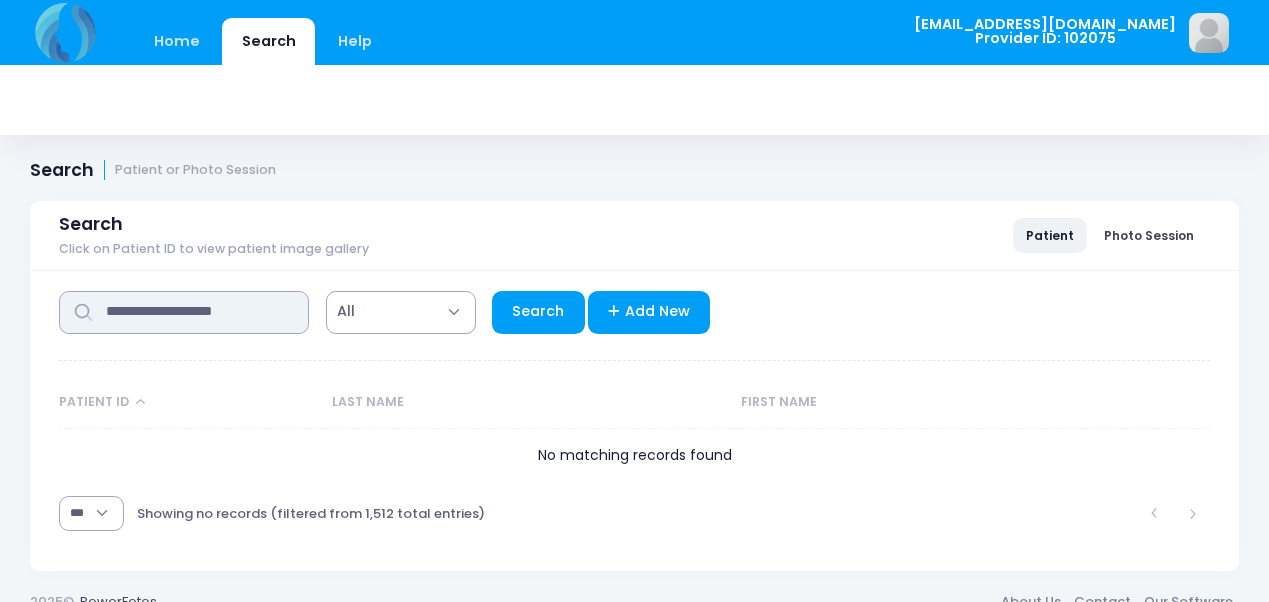 click on "**********" at bounding box center [184, 312] 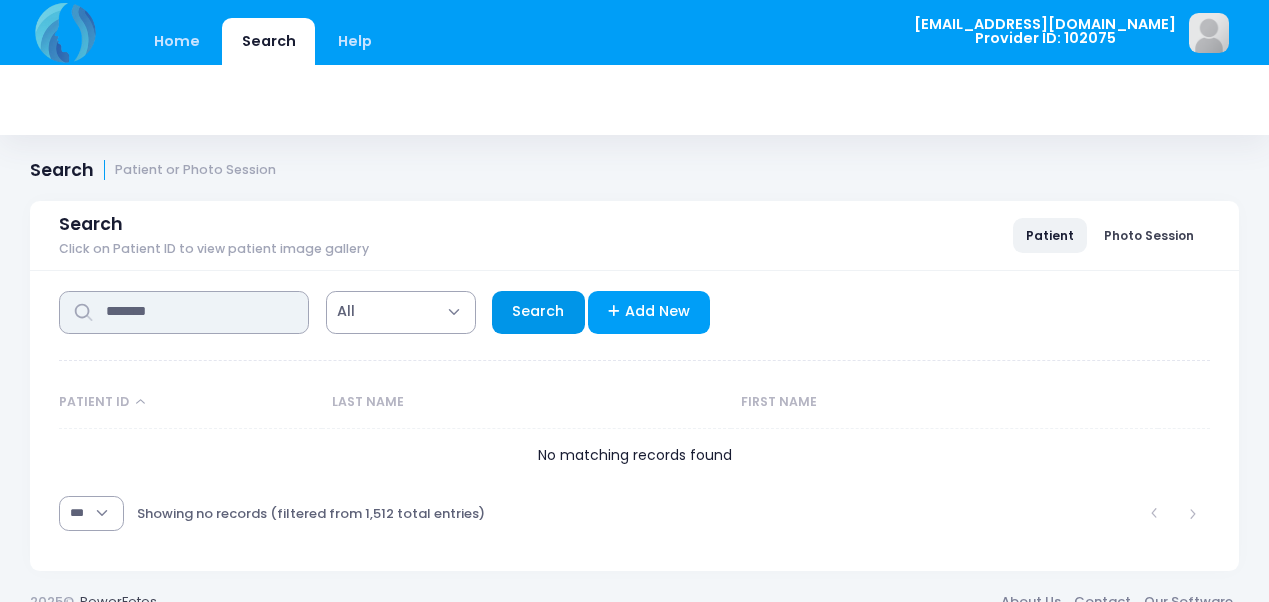 type on "*******" 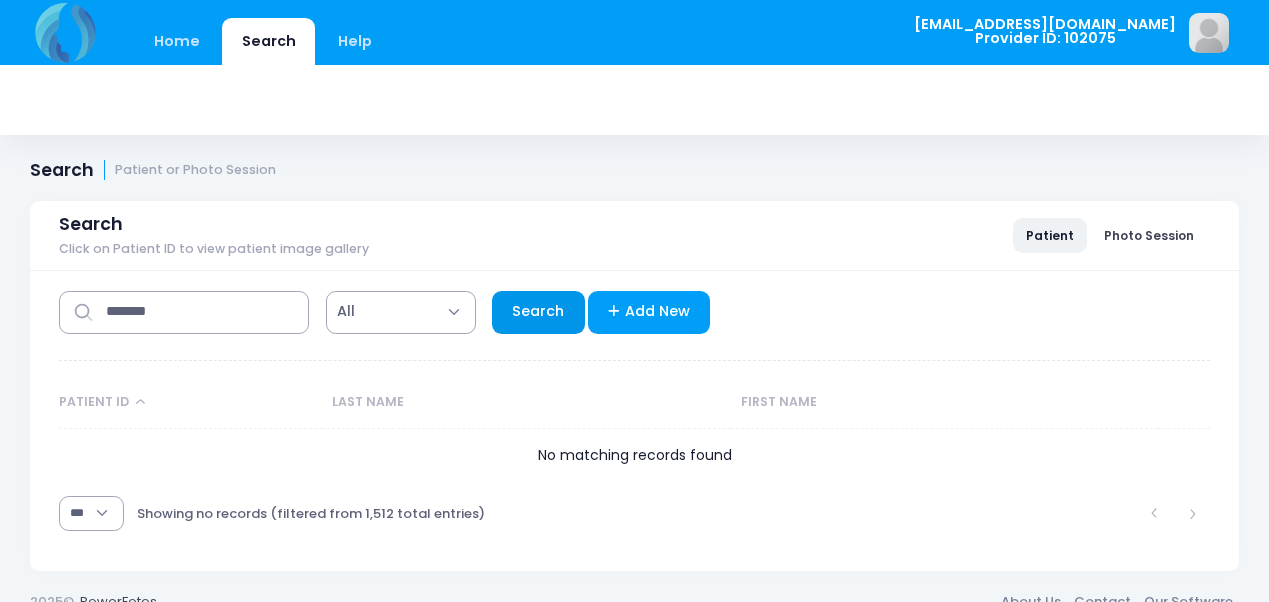 click on "Search" at bounding box center (538, 312) 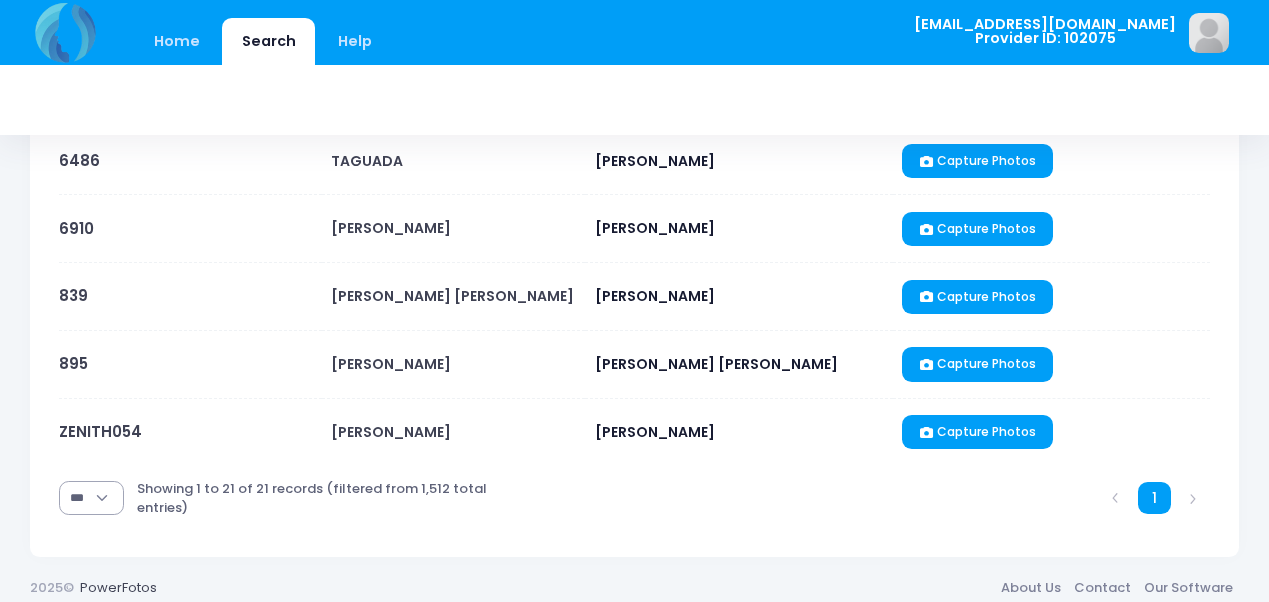 scroll, scrollTop: 1395, scrollLeft: 0, axis: vertical 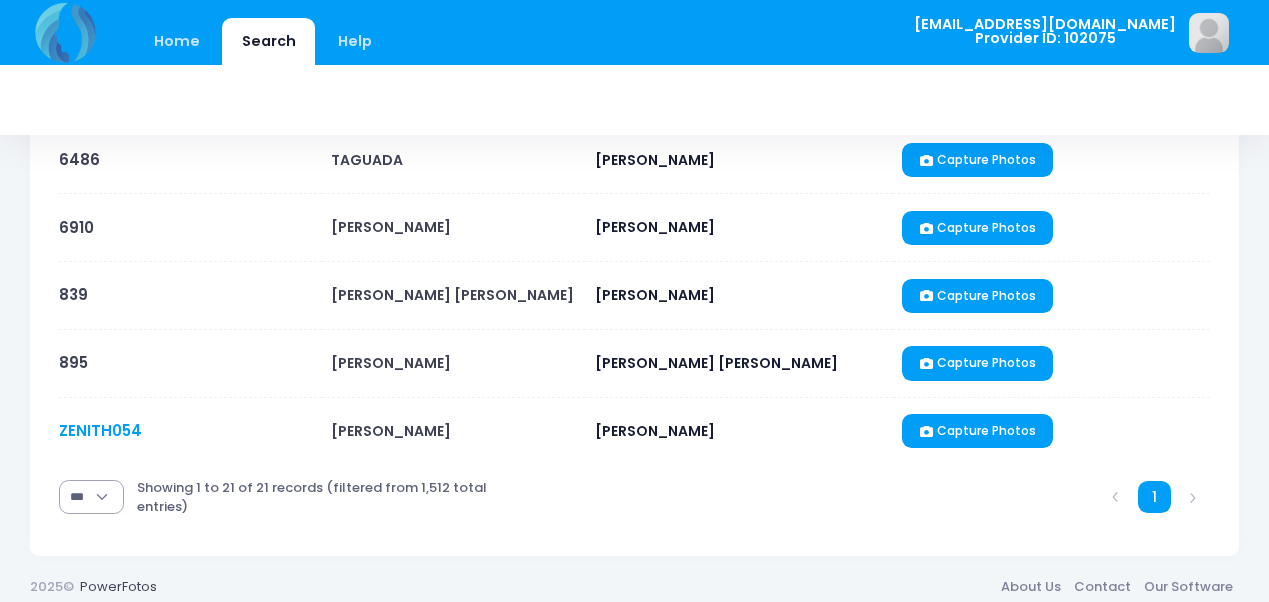 click on "ZENITH054" at bounding box center [100, 430] 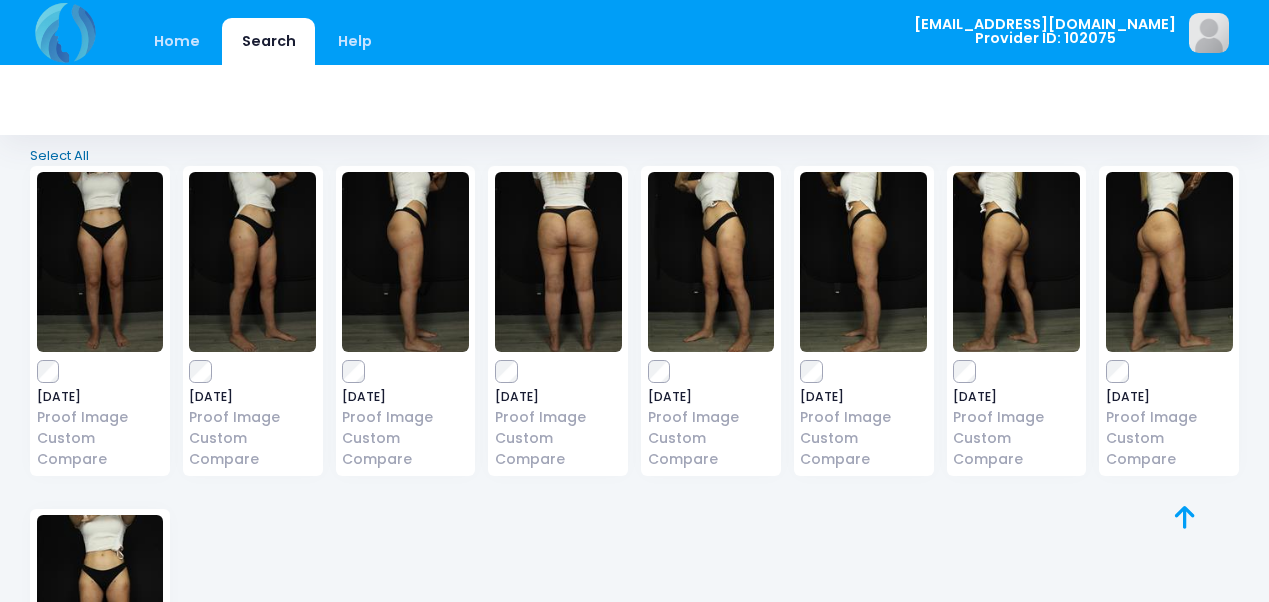 scroll, scrollTop: 794, scrollLeft: 0, axis: vertical 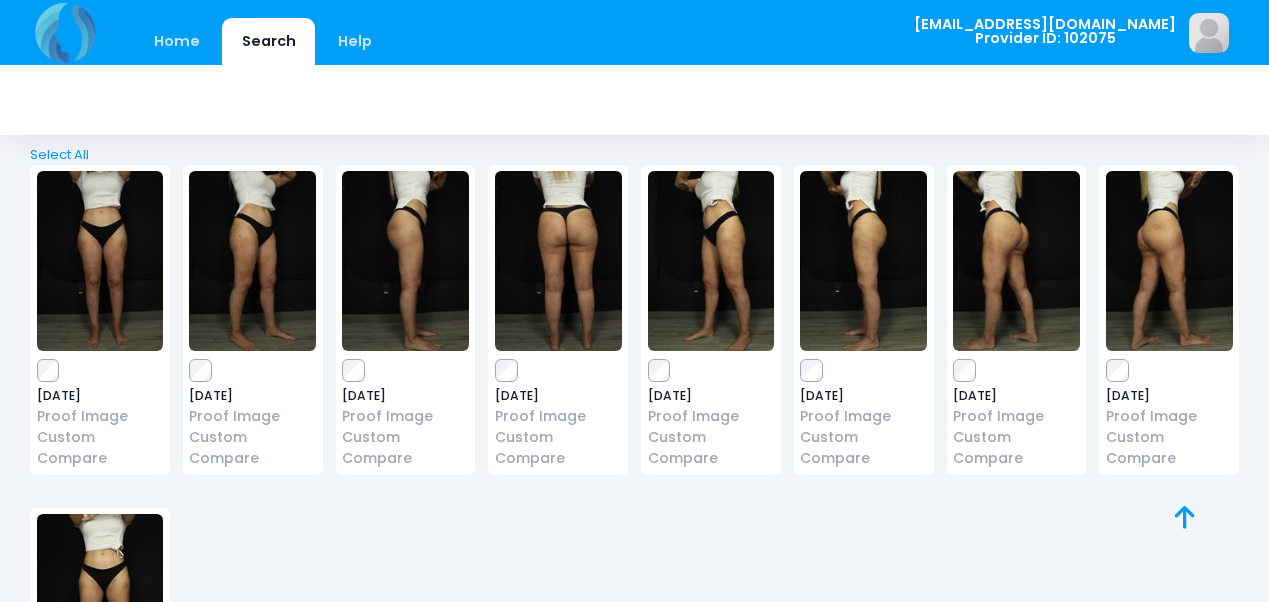 click at bounding box center (100, 261) 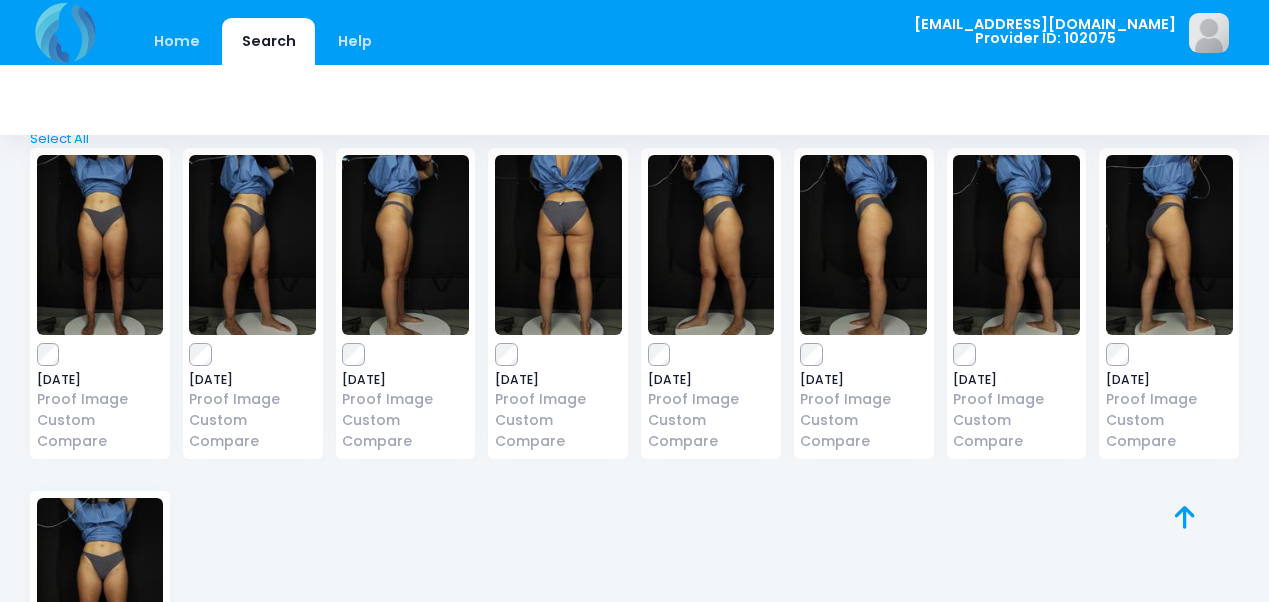 scroll, scrollTop: 24, scrollLeft: 0, axis: vertical 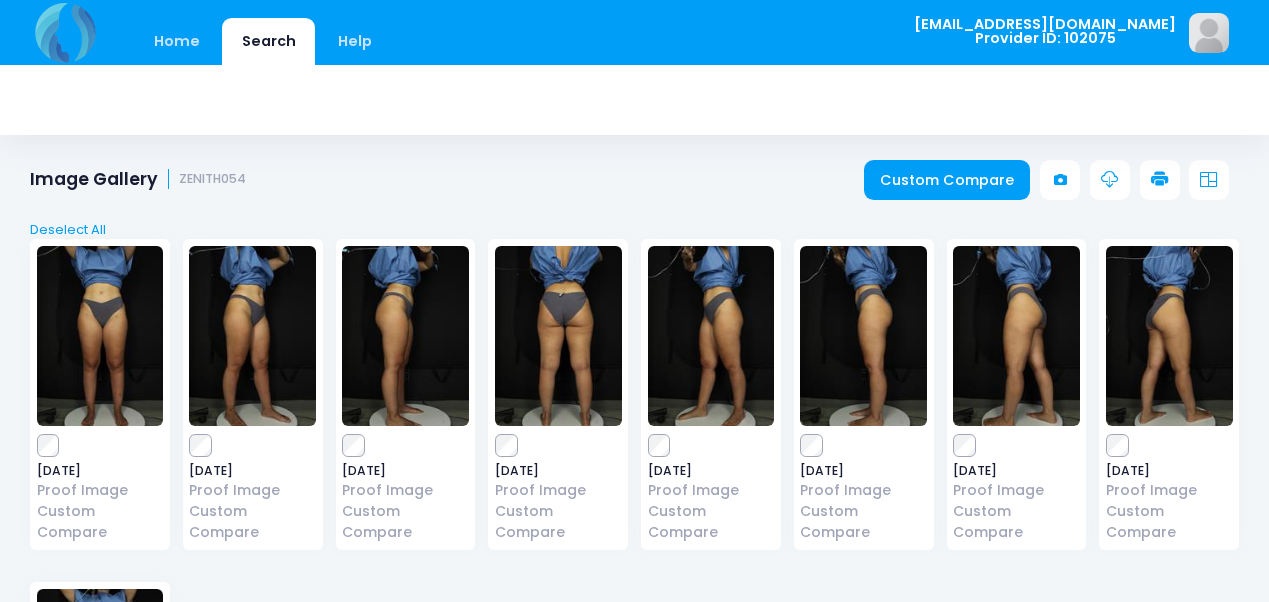 click at bounding box center [1110, 180] 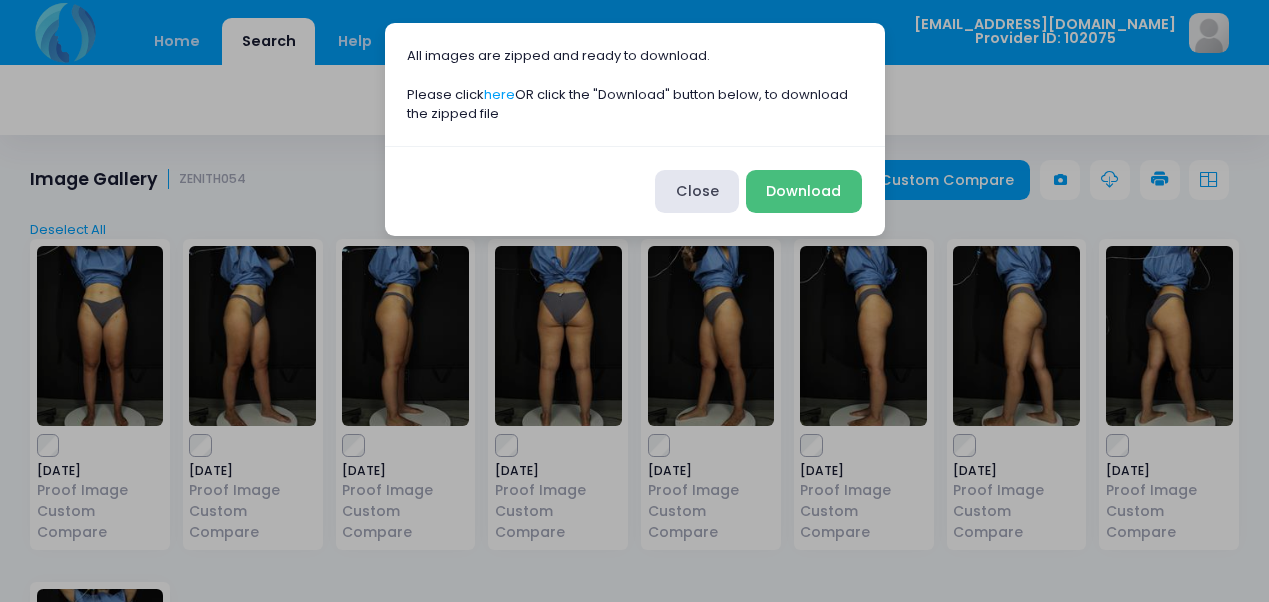 click on "Download" at bounding box center (804, 191) 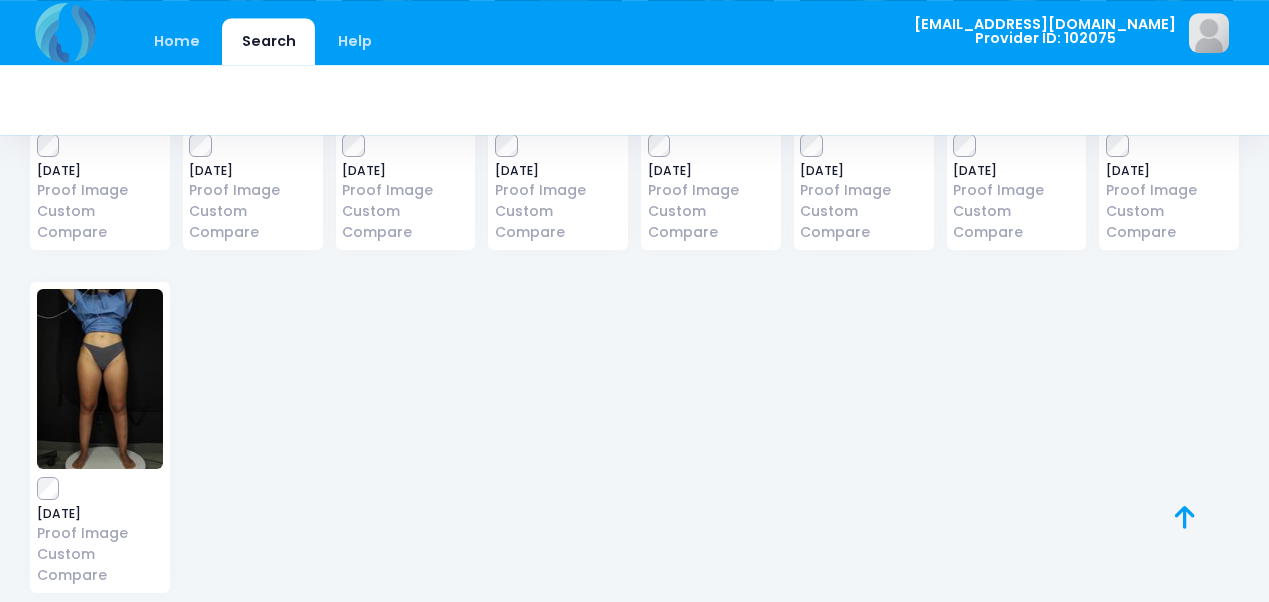 scroll, scrollTop: 0, scrollLeft: 0, axis: both 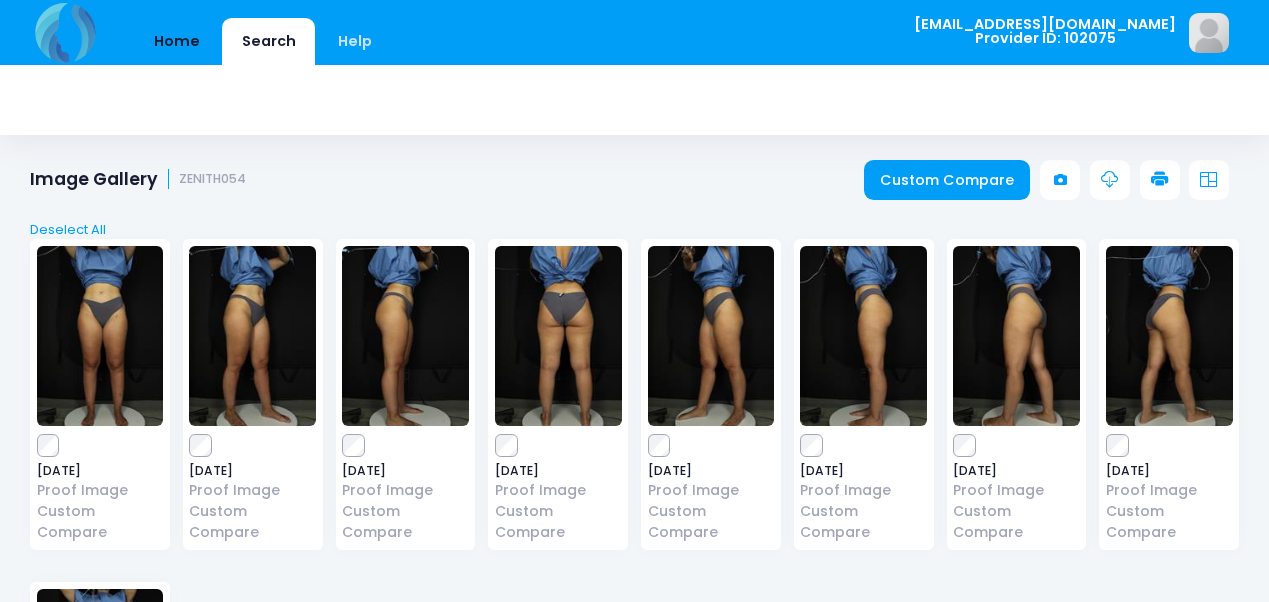 click on "Home" at bounding box center (176, 41) 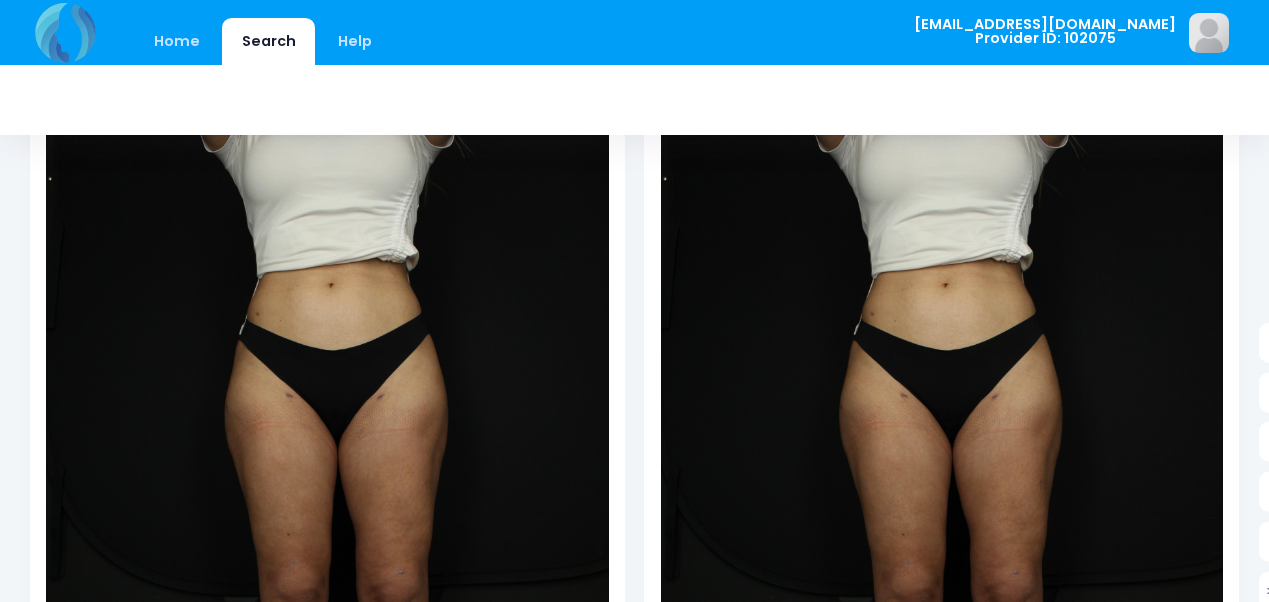 scroll, scrollTop: 210, scrollLeft: 0, axis: vertical 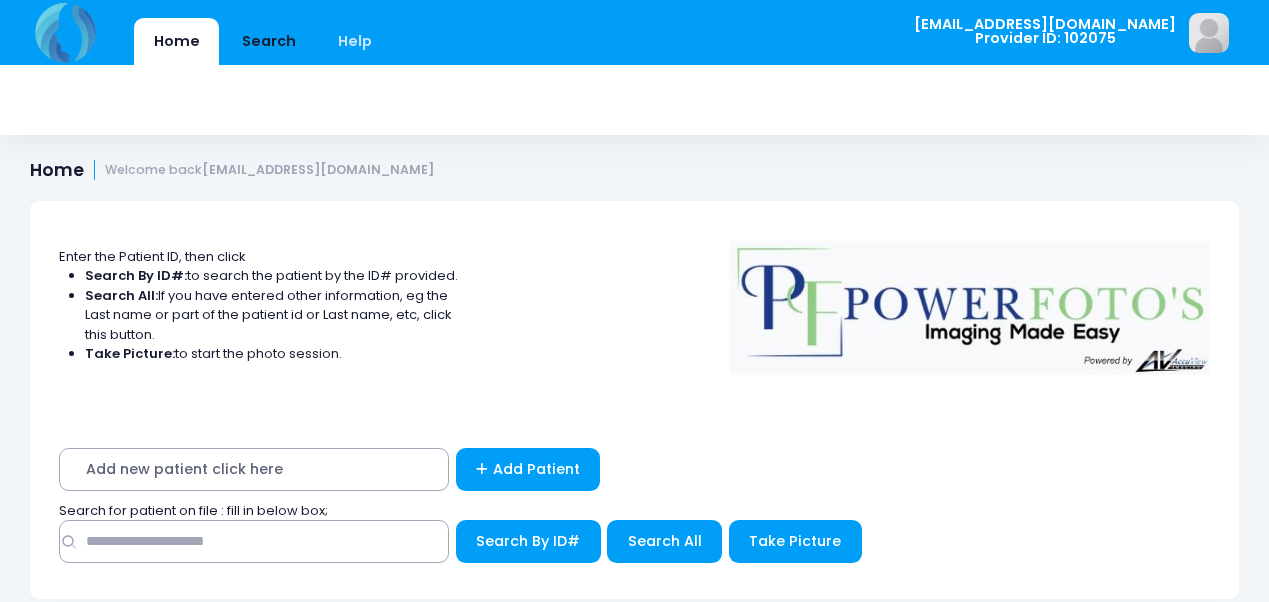 click on "Search" at bounding box center (268, 41) 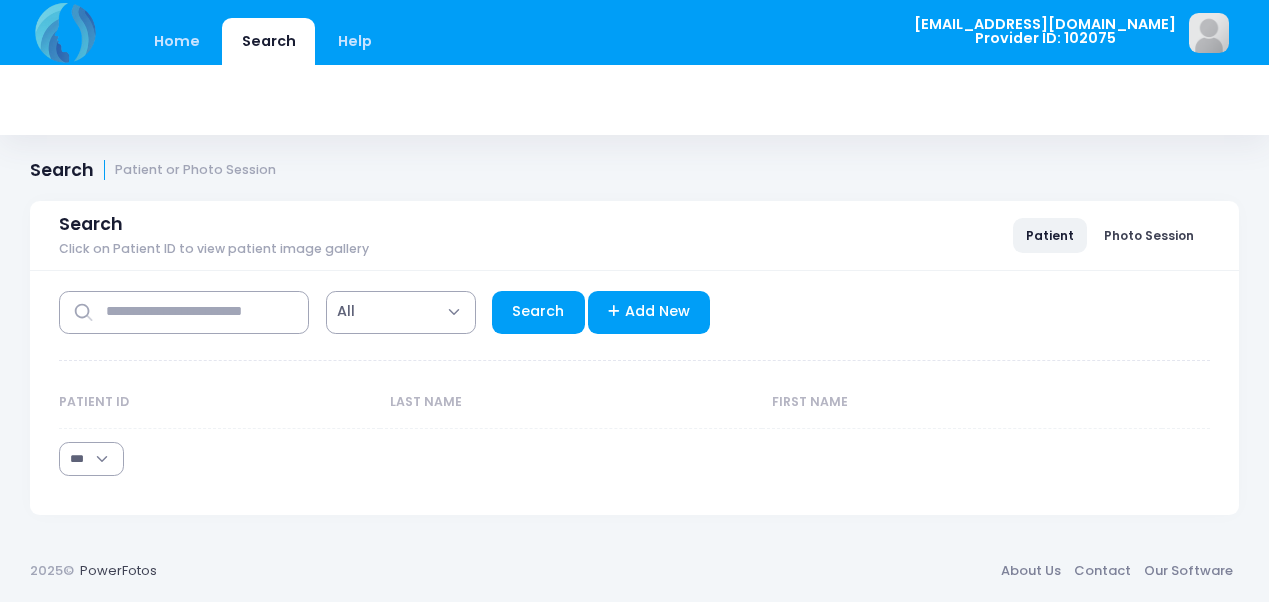 select on "***" 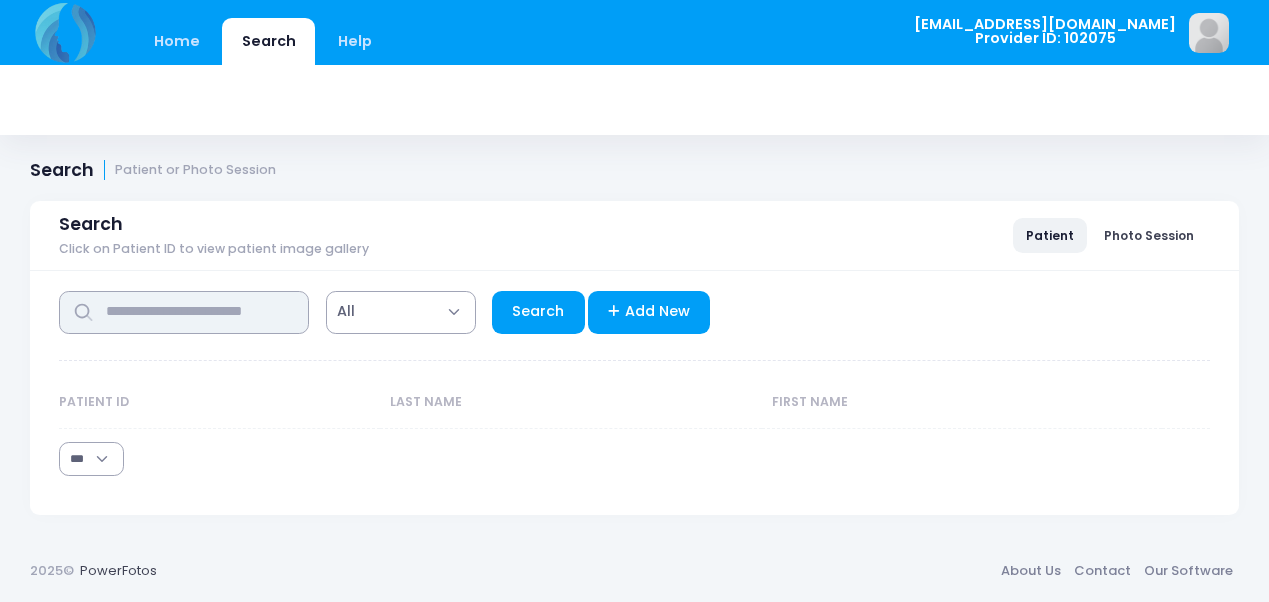 click at bounding box center (184, 312) 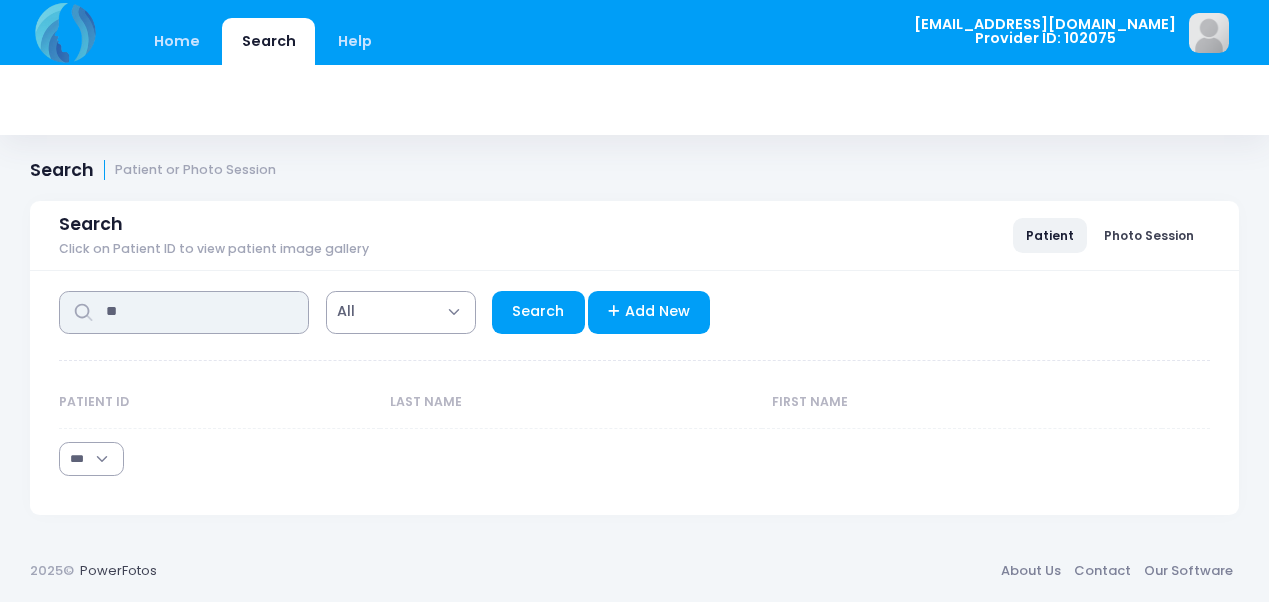 type on "*" 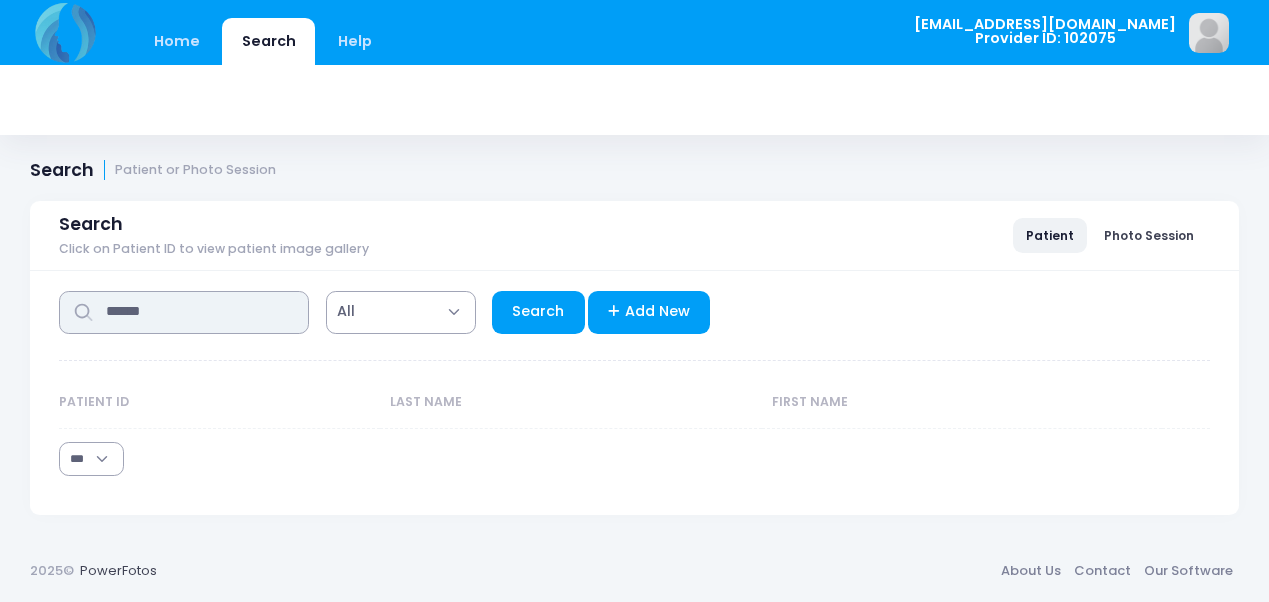 type on "******" 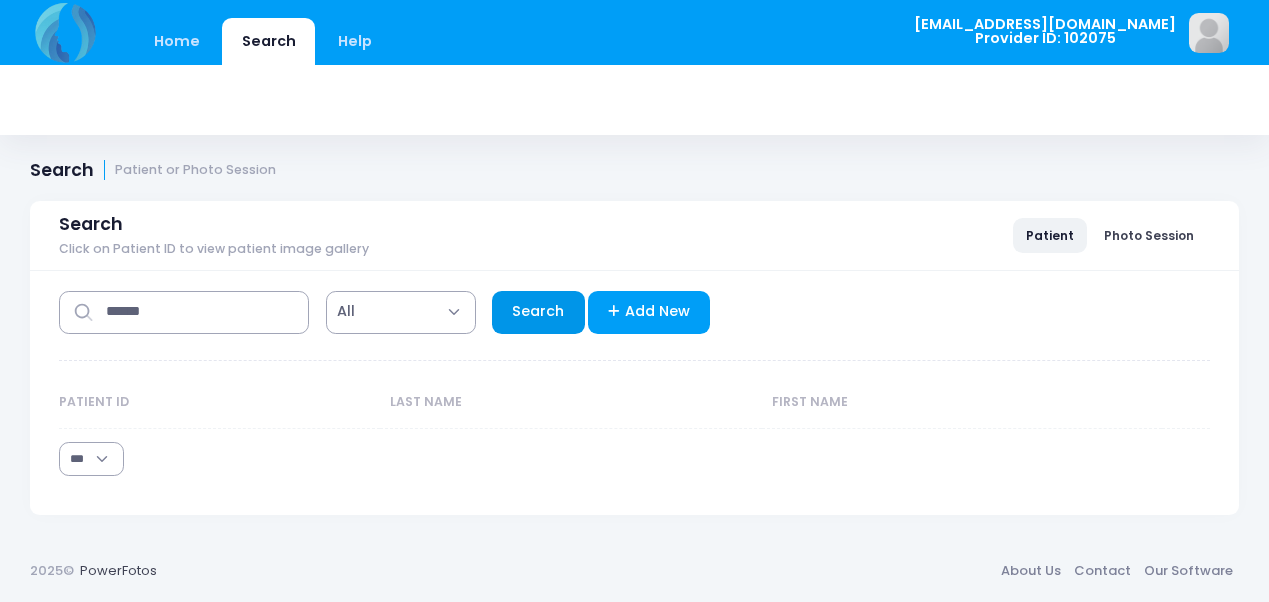 click on "Search" at bounding box center (538, 312) 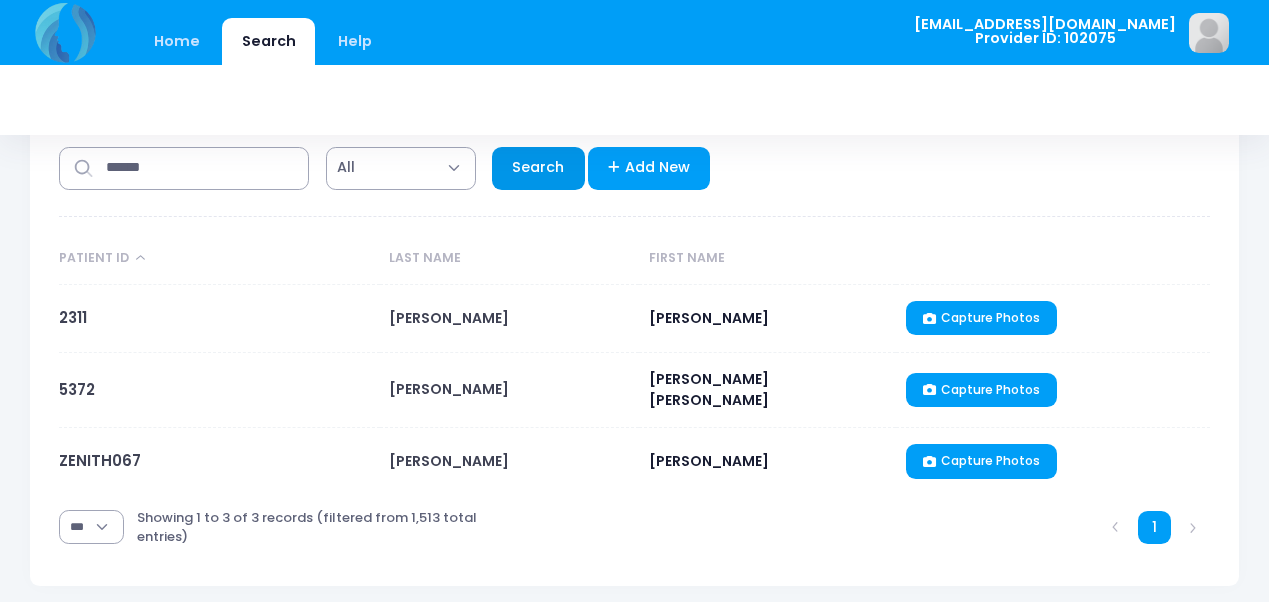 scroll, scrollTop: 146, scrollLeft: 0, axis: vertical 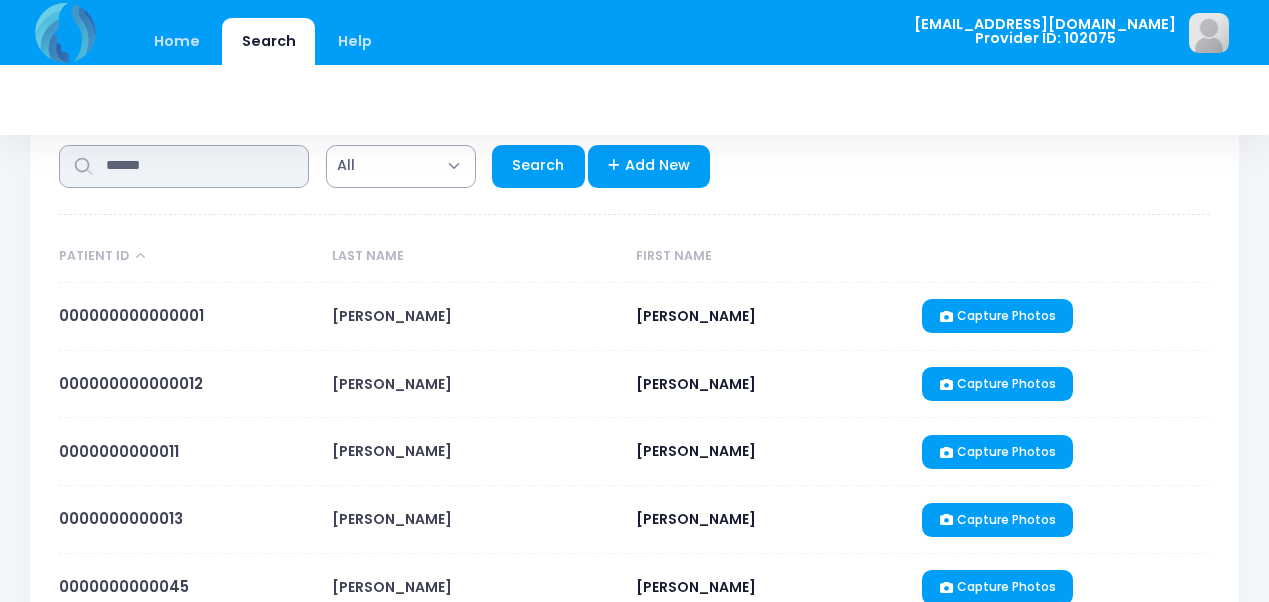 click on "******" at bounding box center (184, 166) 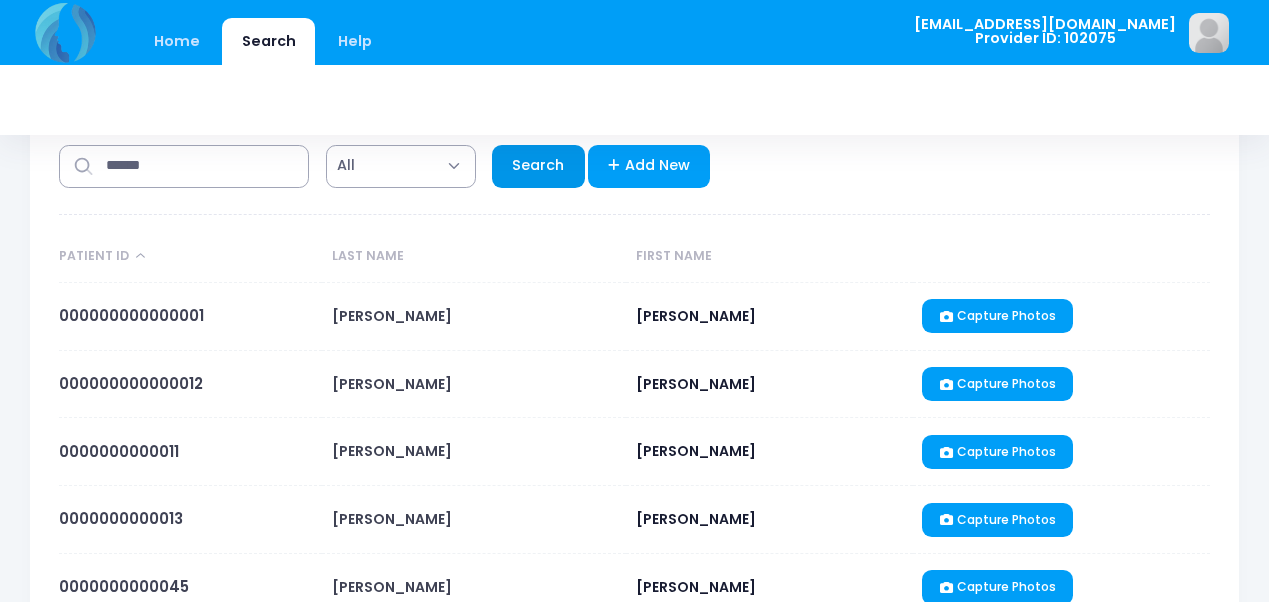 click on "Search" at bounding box center [538, 166] 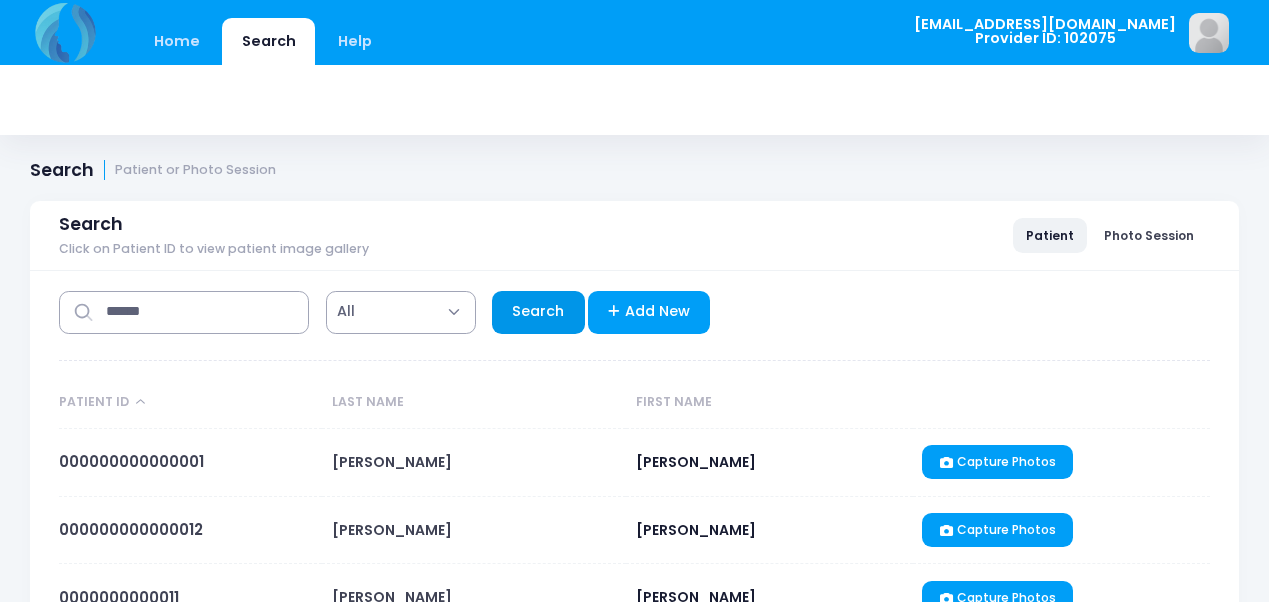 select on "***" 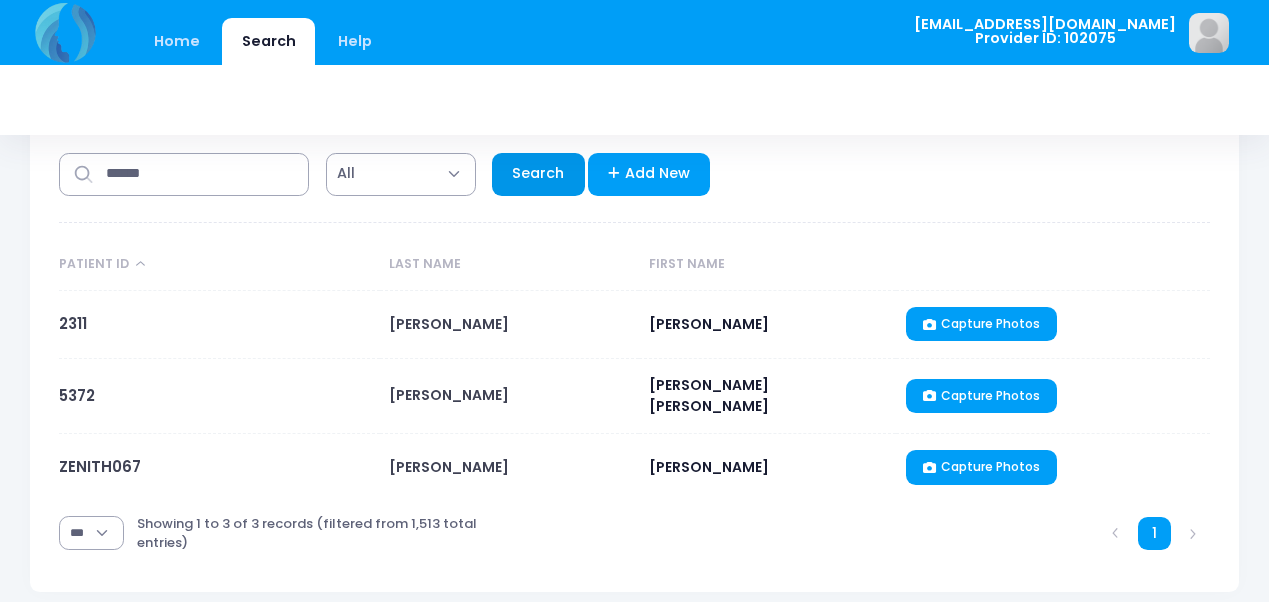 scroll, scrollTop: 139, scrollLeft: 0, axis: vertical 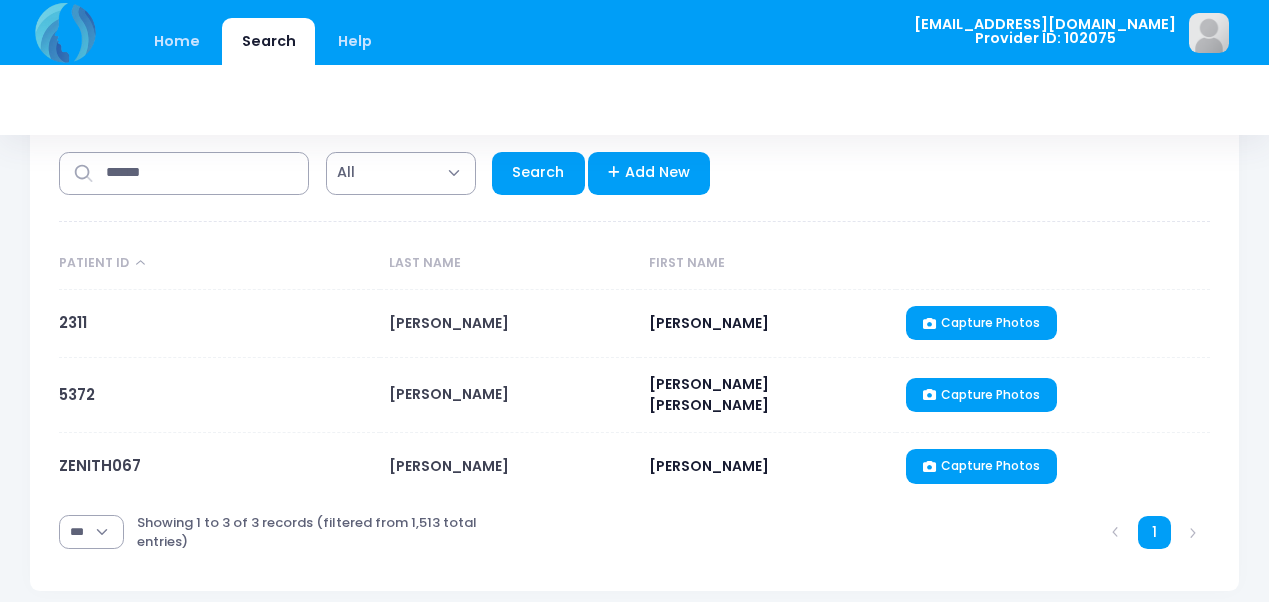 click on "ZENITH067" at bounding box center (219, 466) 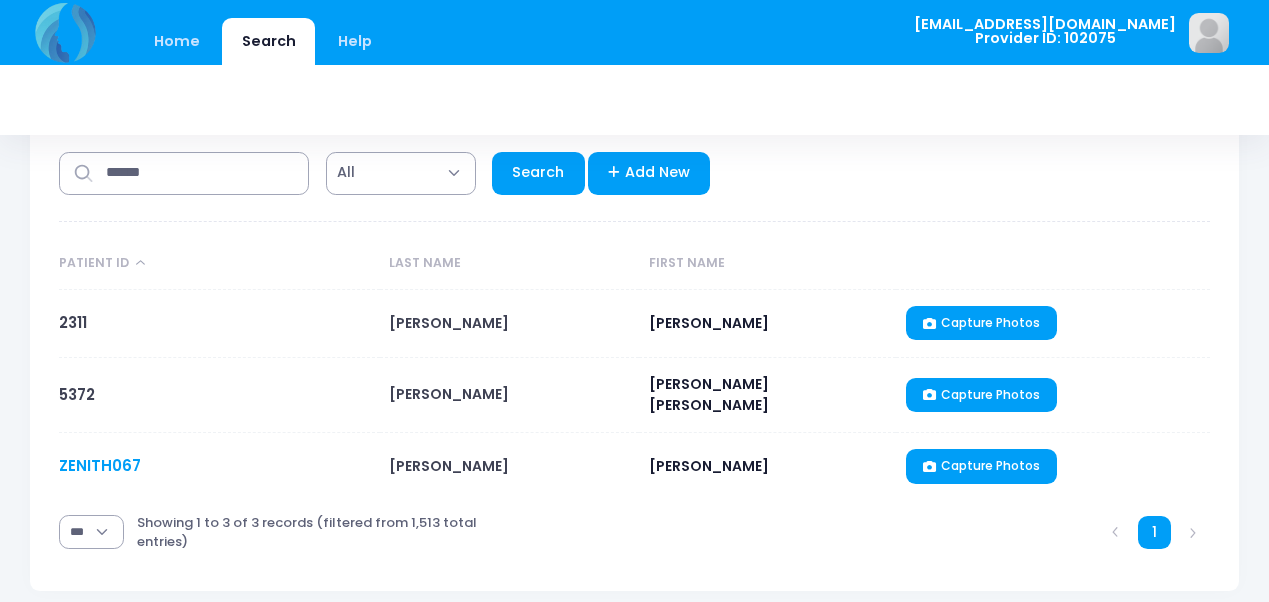 click on "ZENITH067" at bounding box center (100, 465) 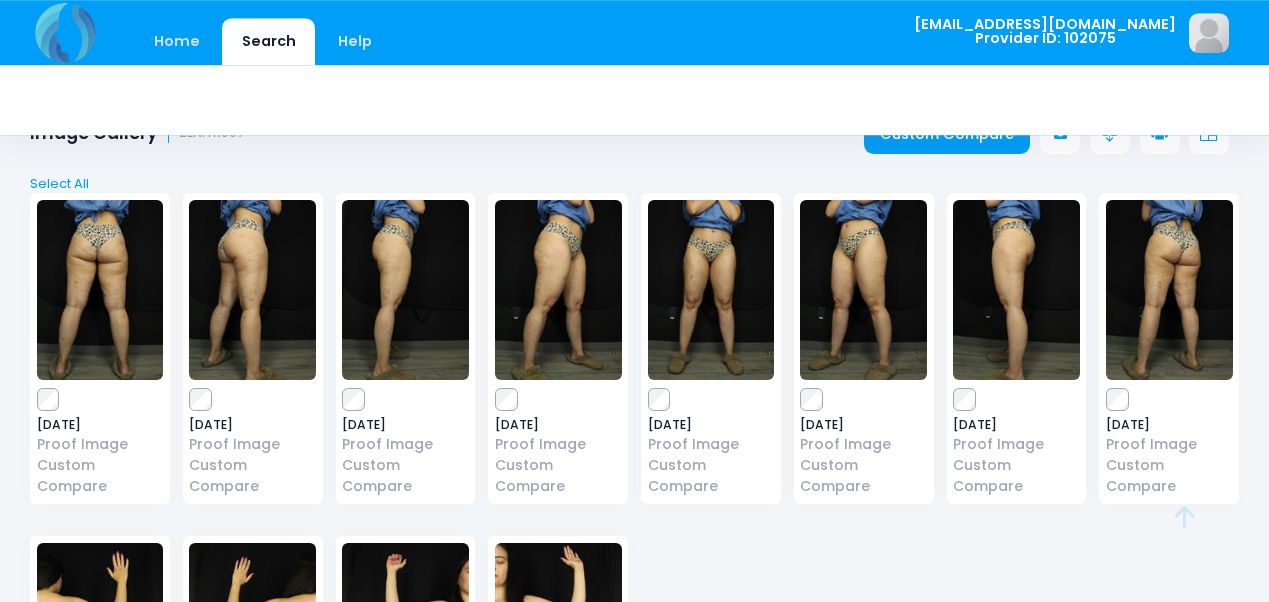 scroll, scrollTop: 44, scrollLeft: 0, axis: vertical 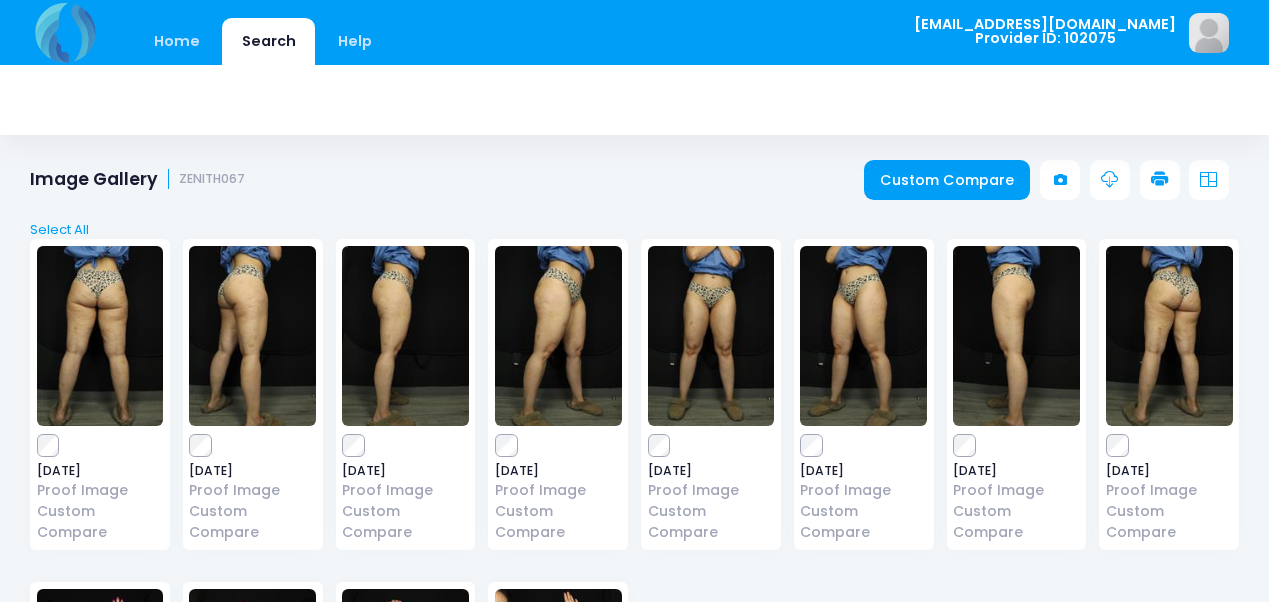click at bounding box center (1110, 180) 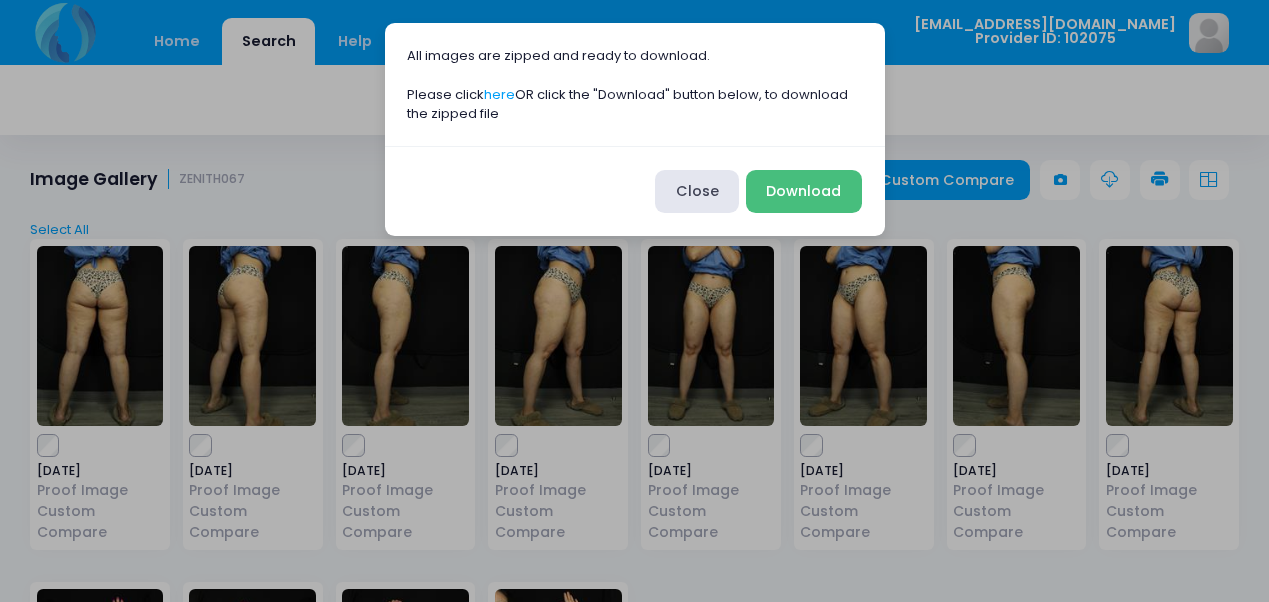 click on "Download" at bounding box center [804, 191] 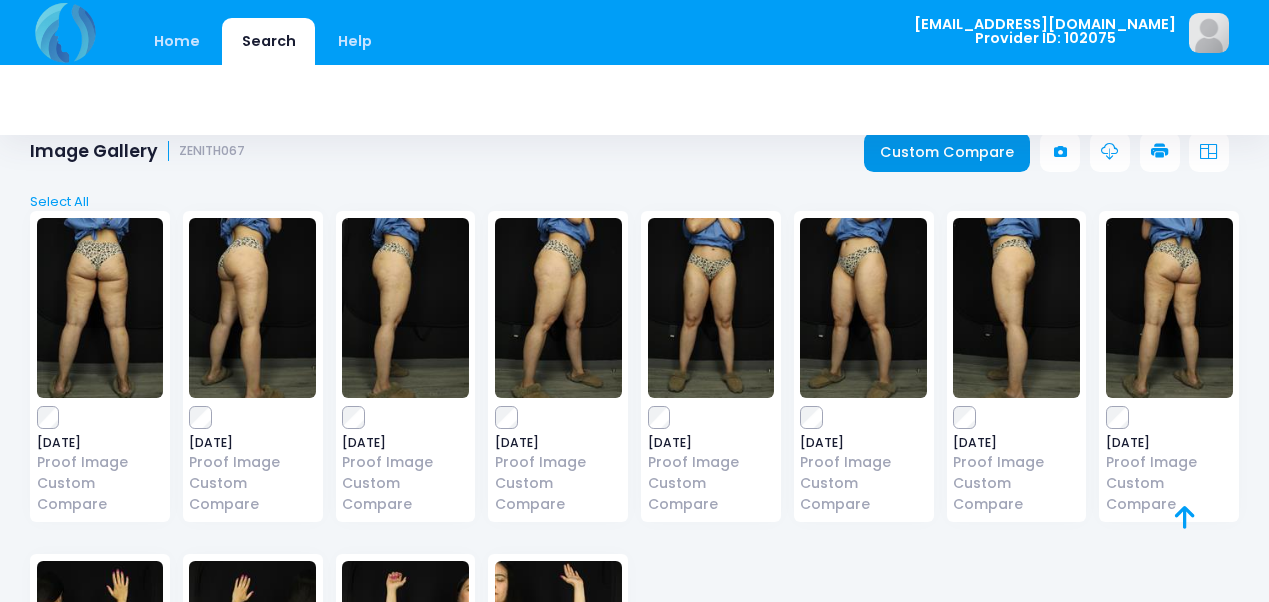 scroll, scrollTop: 0, scrollLeft: 0, axis: both 